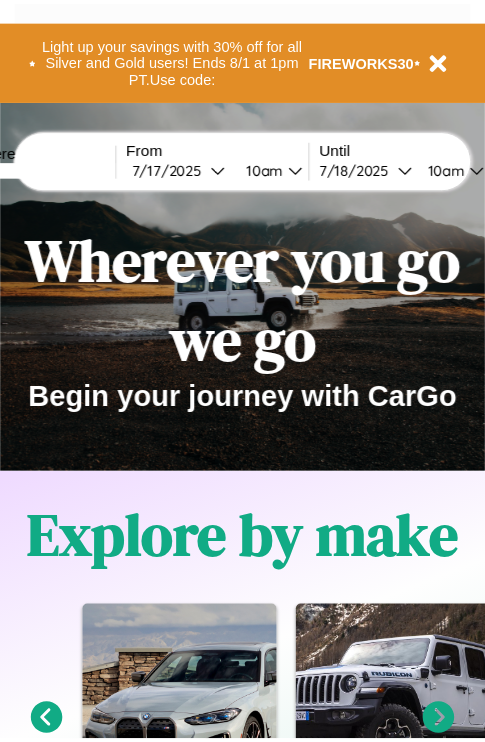 scroll, scrollTop: 0, scrollLeft: 0, axis: both 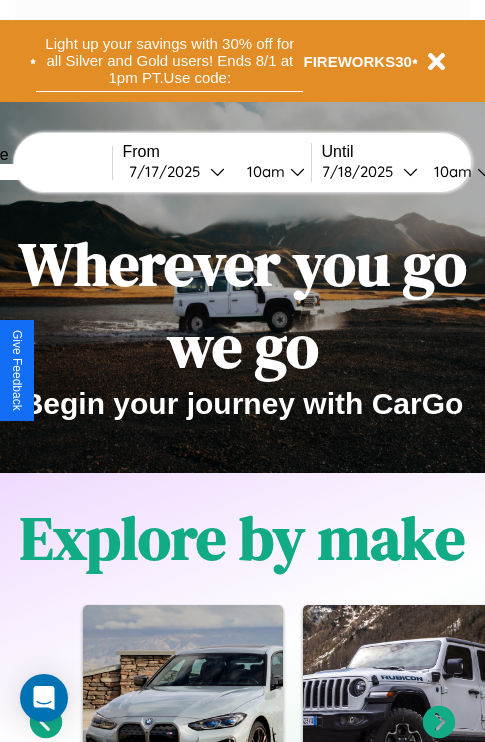 click on "Light up your savings with 30% off for all Silver and Gold users! Ends 8/1 at 1pm PT.  Use code:" at bounding box center (169, 61) 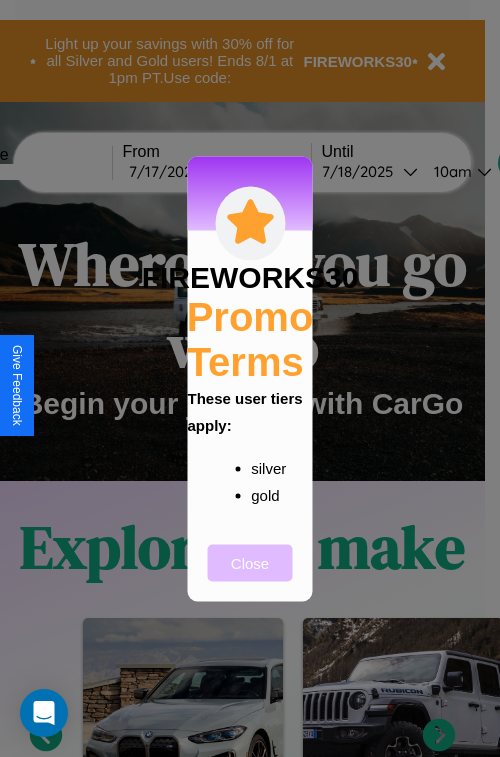 click on "Close" at bounding box center (250, 562) 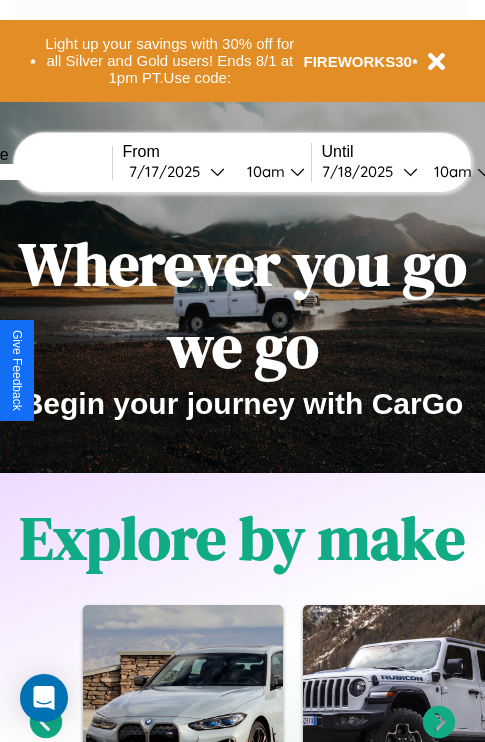 click at bounding box center (37, 172) 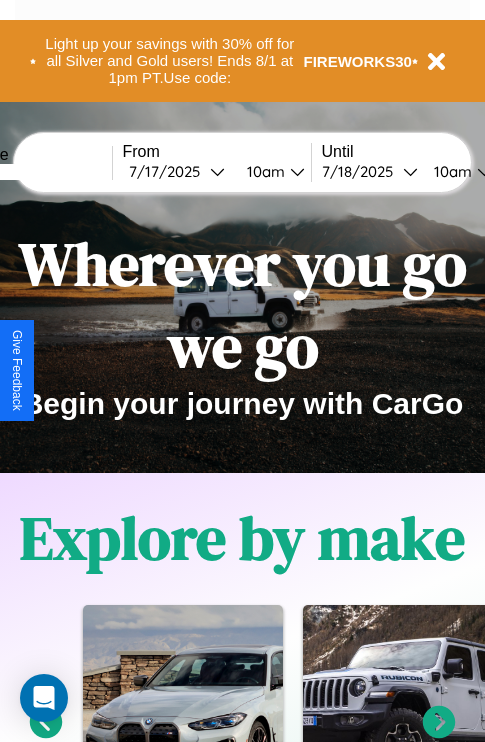 type on "****" 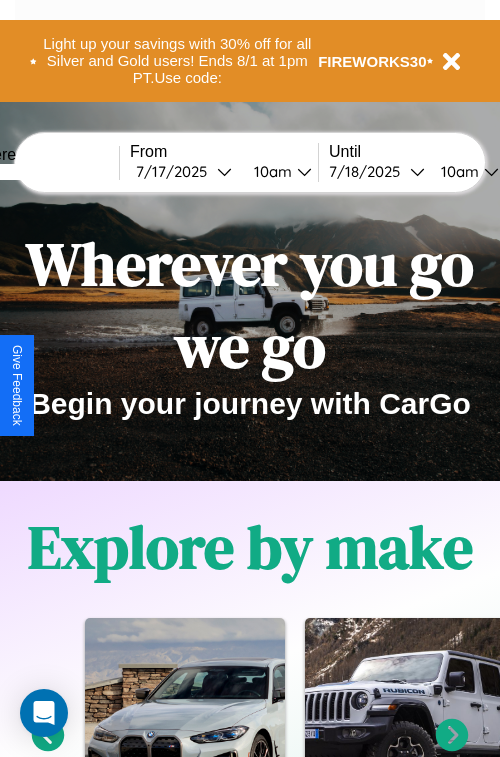 select on "*" 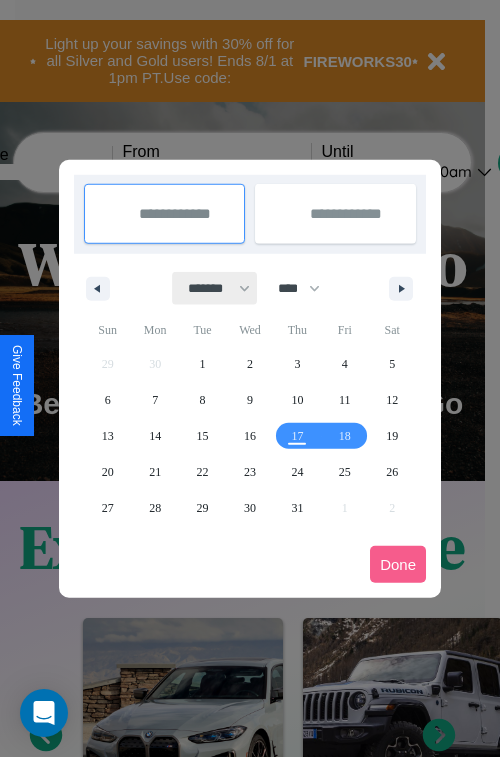 click on "******* ******** ***** ***** *** **** **** ****** ********* ******* ******** ********" at bounding box center [215, 288] 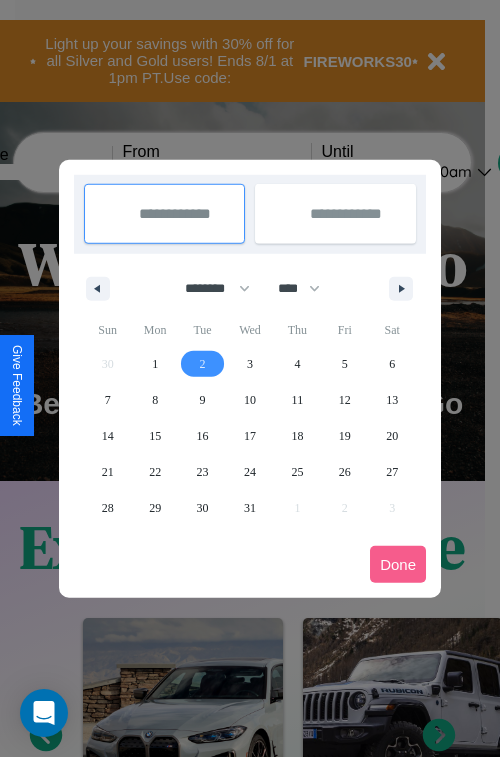 click on "2" at bounding box center [203, 364] 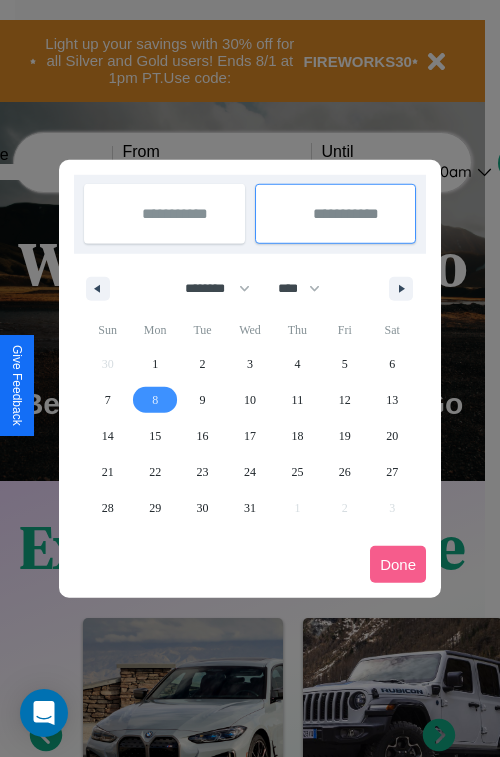 click on "8" at bounding box center [155, 400] 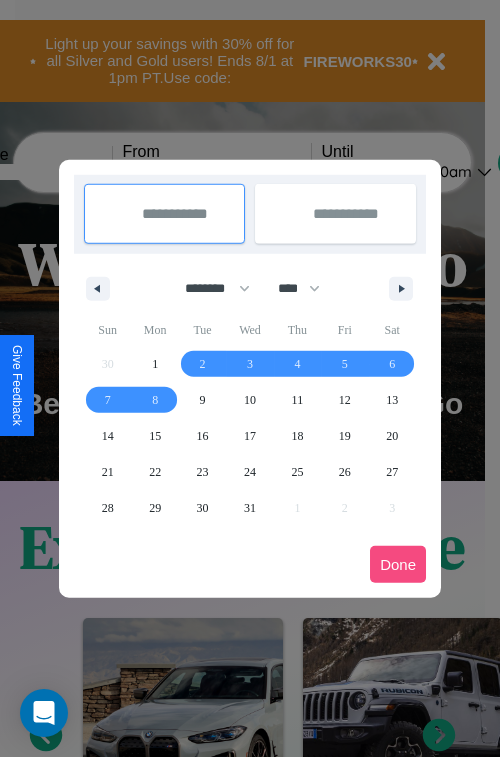 click on "Done" at bounding box center [398, 564] 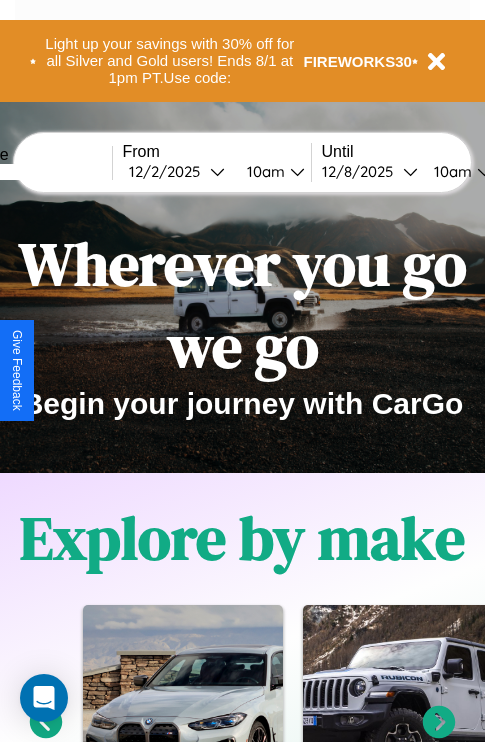 scroll, scrollTop: 0, scrollLeft: 74, axis: horizontal 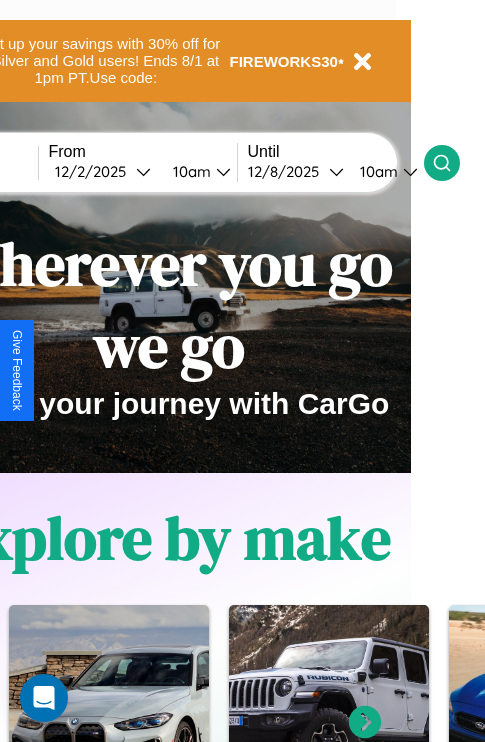 click 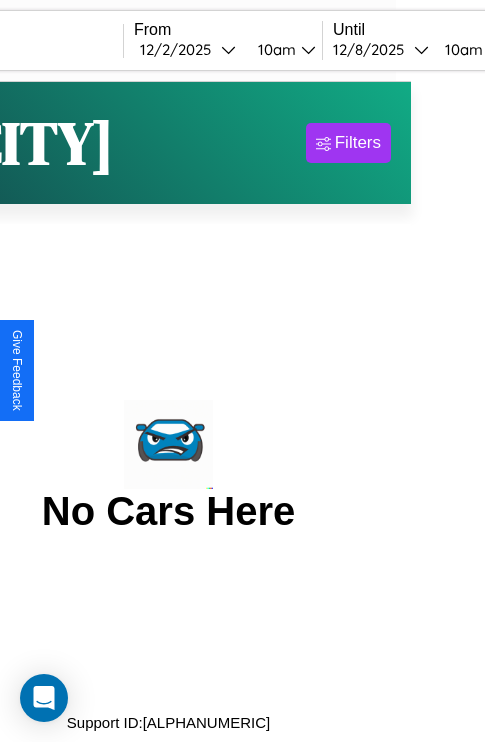 scroll, scrollTop: 0, scrollLeft: 0, axis: both 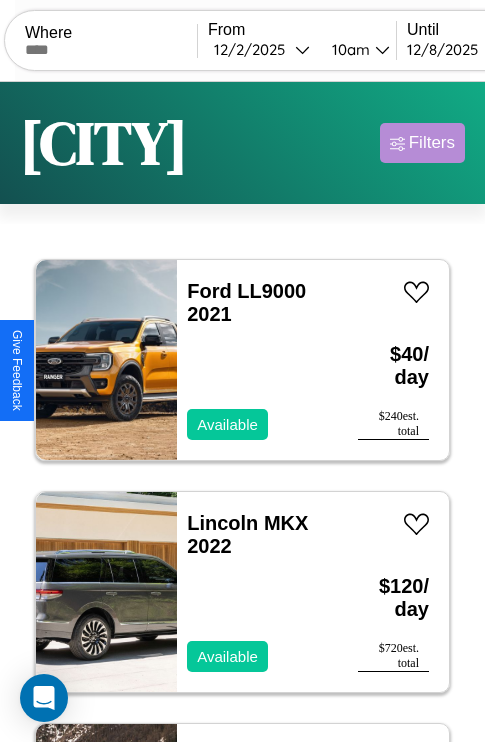 click on "Filters" at bounding box center (432, 143) 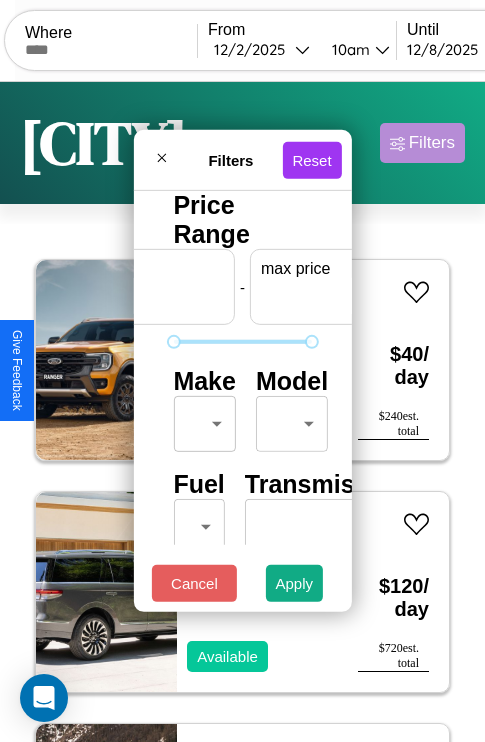 scroll, scrollTop: 0, scrollLeft: 124, axis: horizontal 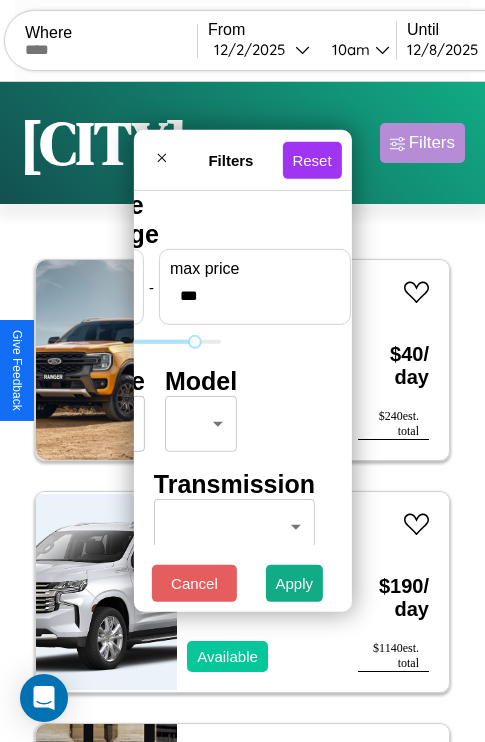 type on "***" 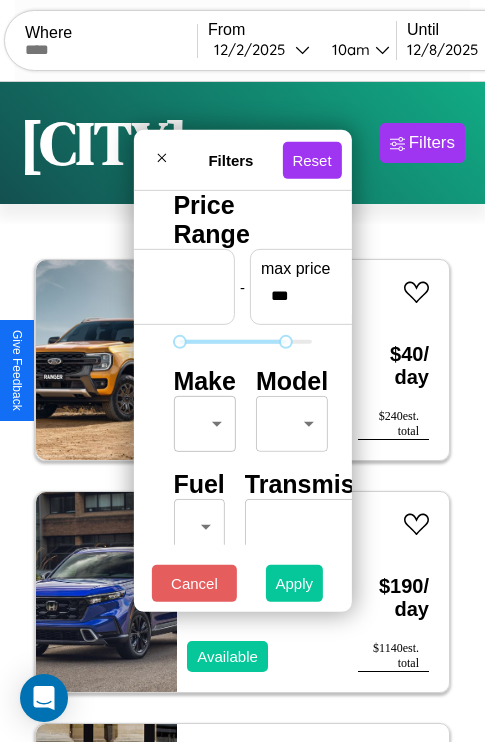 type on "**" 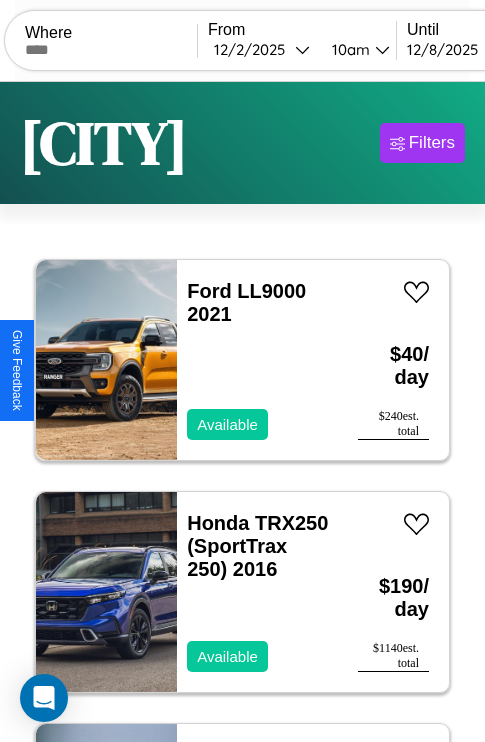 scroll, scrollTop: 79, scrollLeft: 0, axis: vertical 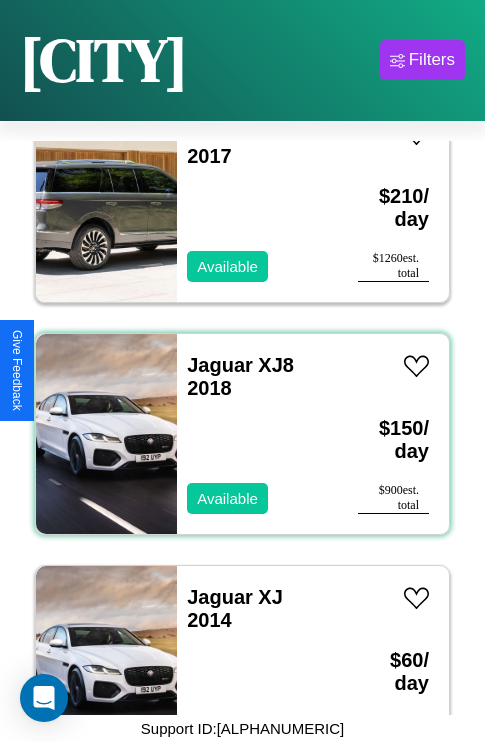 click on "Jaguar   XJ8   2018 Available" at bounding box center [257, 434] 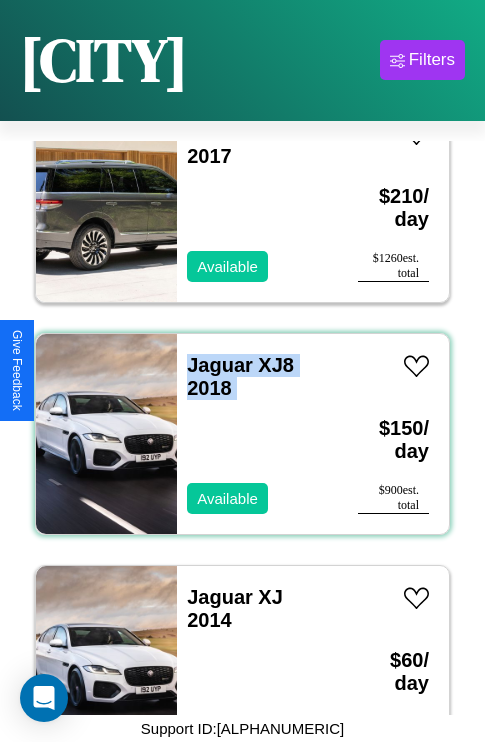 click on "Jaguar   XJ8   2018 Available" at bounding box center [257, 434] 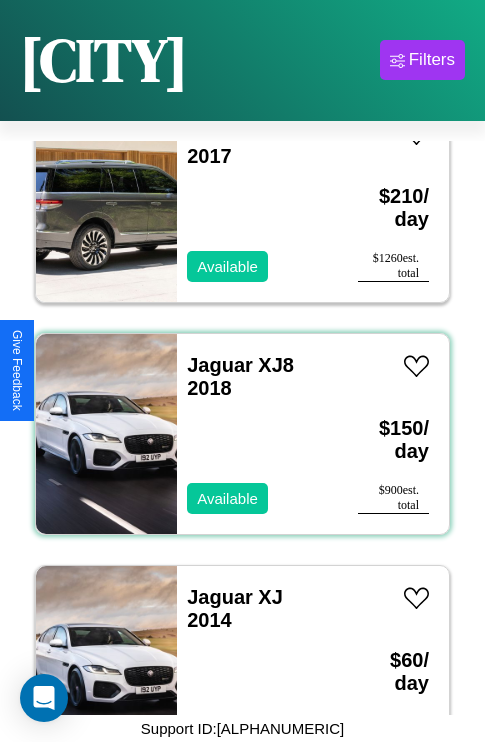 click on "Jaguar   XJ8   2018 Available" at bounding box center [257, 434] 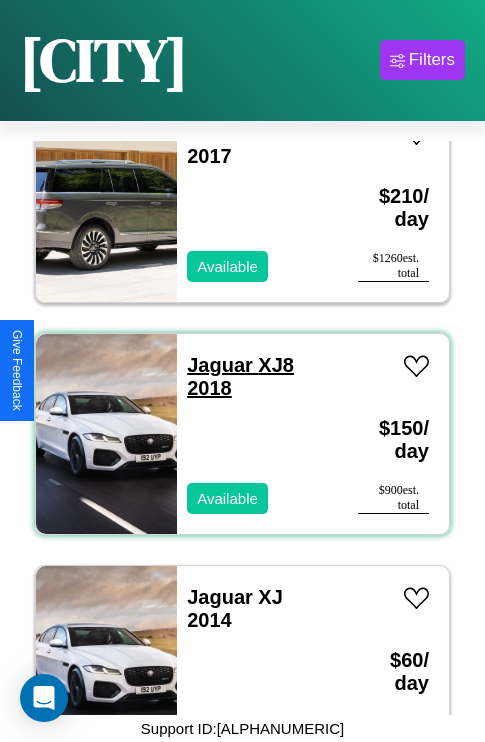 click on "Jaguar   XJ8   2018" at bounding box center (240, 376) 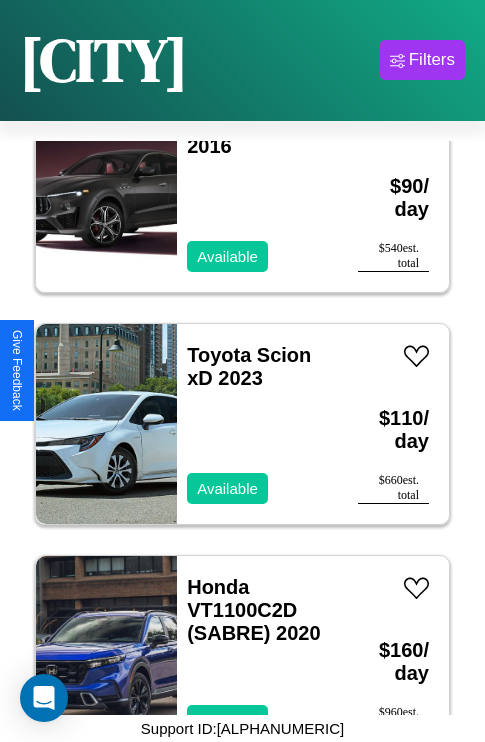 scroll, scrollTop: 8891, scrollLeft: 0, axis: vertical 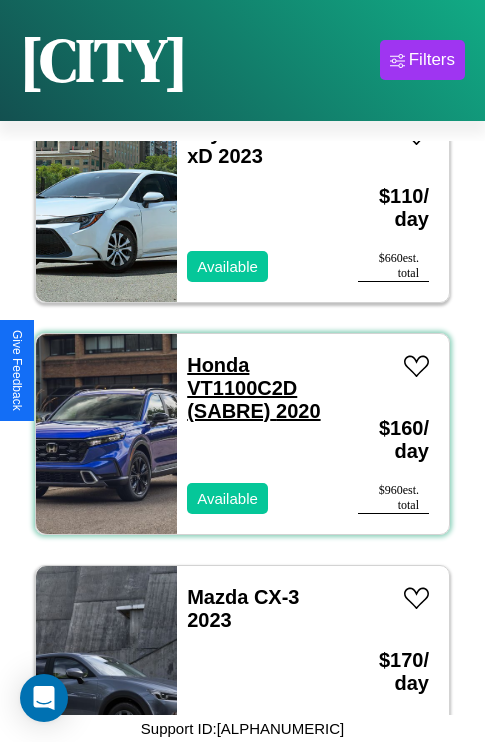click on "Honda   VT1100C2D (SABRE)   2020" at bounding box center [253, 388] 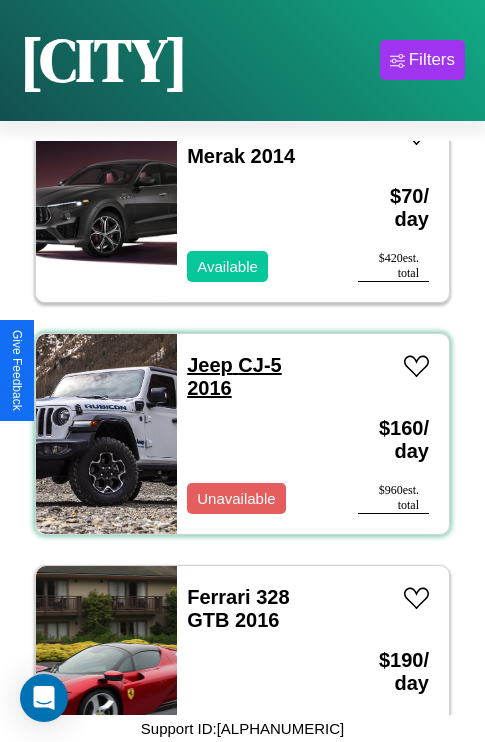 click on "Jeep   CJ-5   2016" at bounding box center (234, 376) 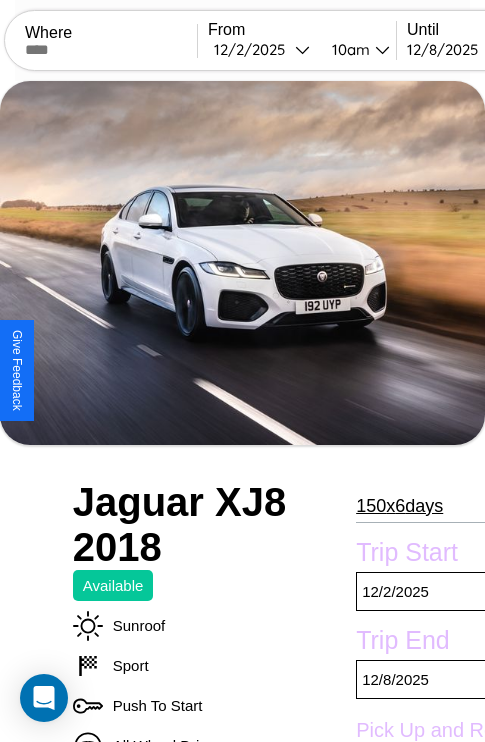 scroll, scrollTop: 499, scrollLeft: 91, axis: both 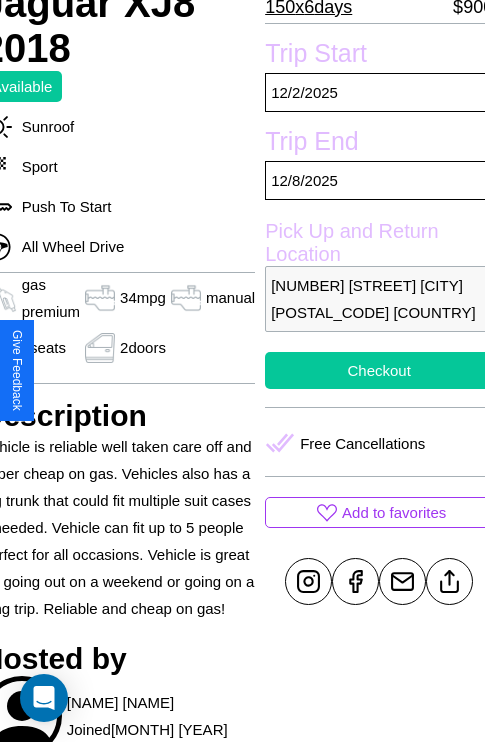 click on "Checkout" at bounding box center (379, 370) 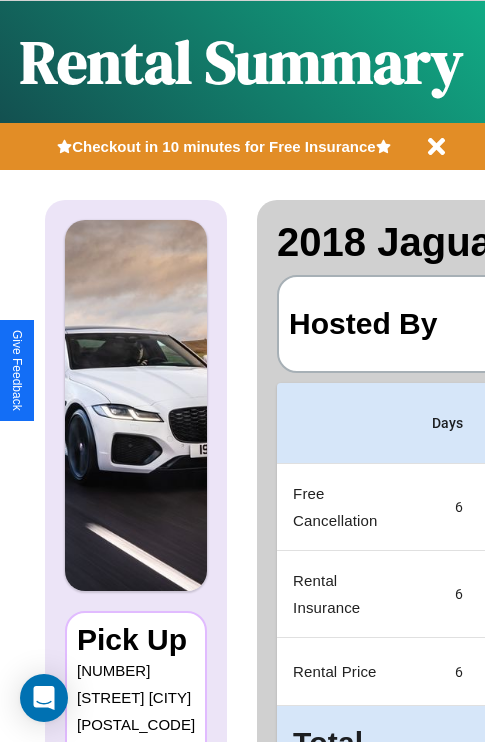 scroll, scrollTop: 0, scrollLeft: 378, axis: horizontal 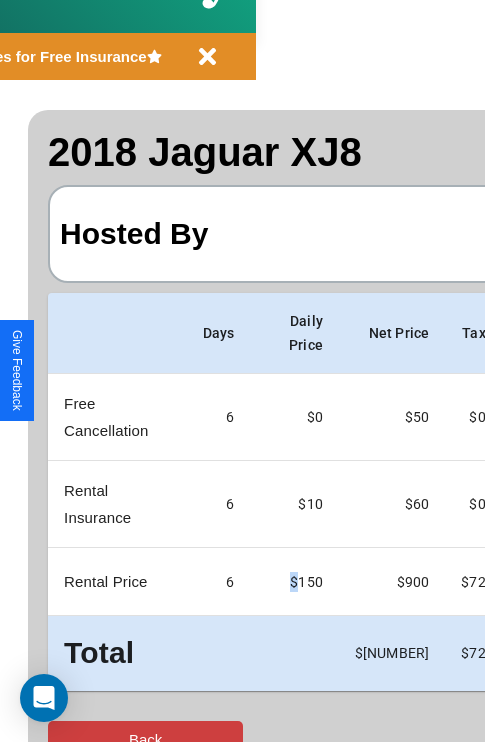 click on "Back" at bounding box center [145, 739] 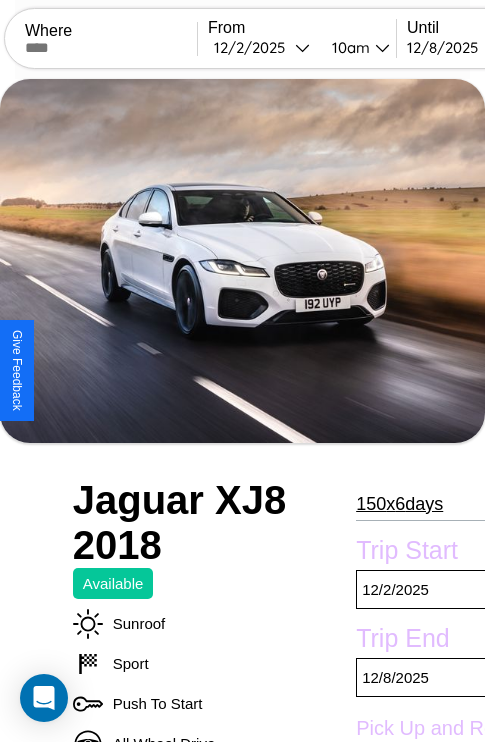 scroll, scrollTop: 710, scrollLeft: 71, axis: both 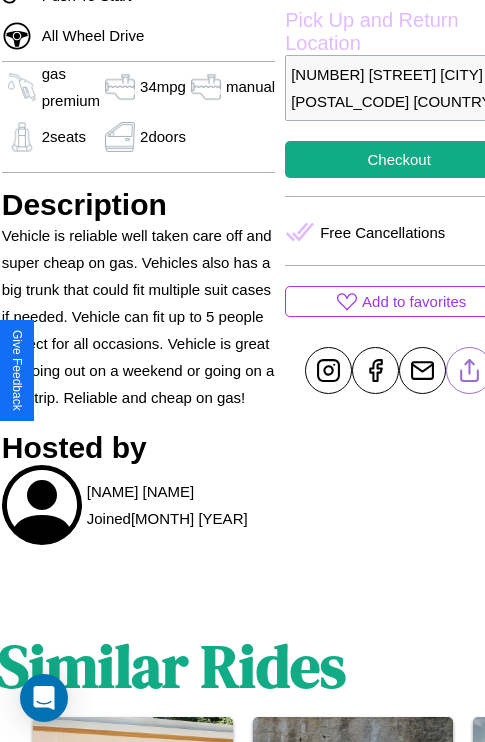 click 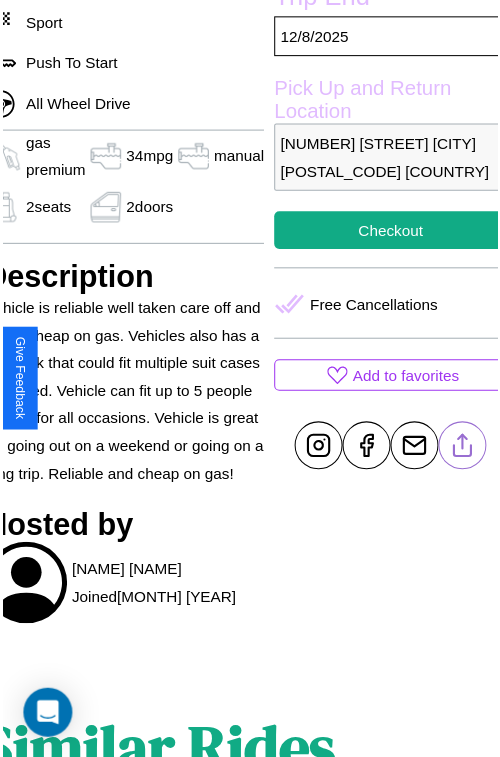 scroll, scrollTop: 641, scrollLeft: 91, axis: both 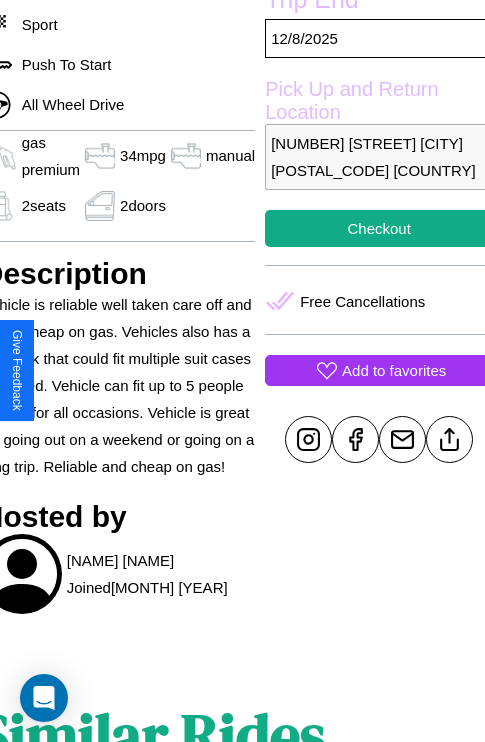 click on "Add to favorites" at bounding box center [394, 370] 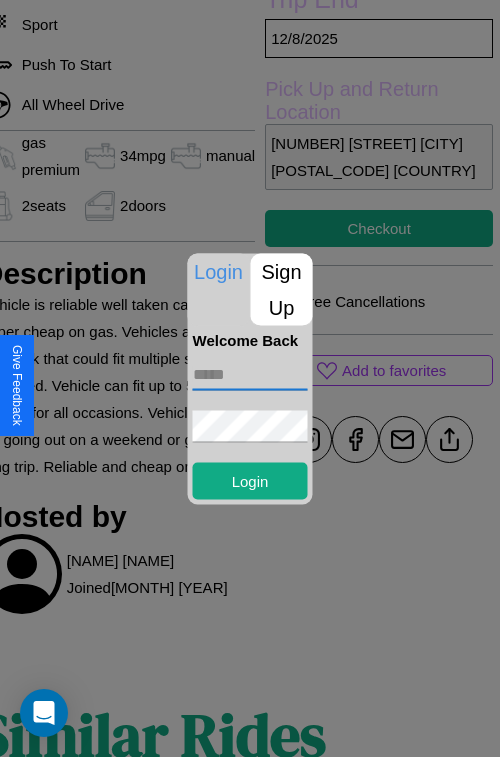 click at bounding box center [250, 374] 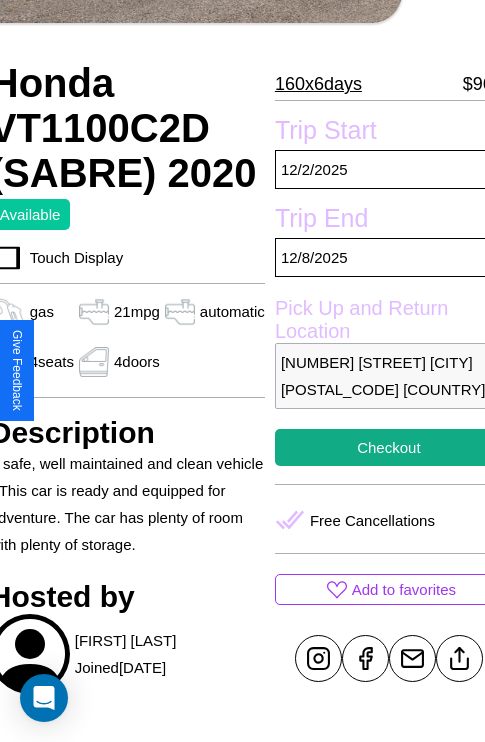 scroll, scrollTop: 426, scrollLeft: 84, axis: both 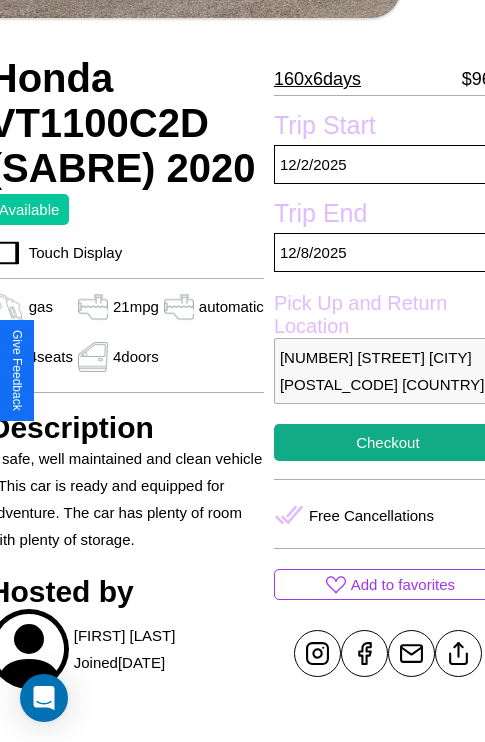 click on "264 Liberty Street  Rome  68594 Italy" at bounding box center [388, 371] 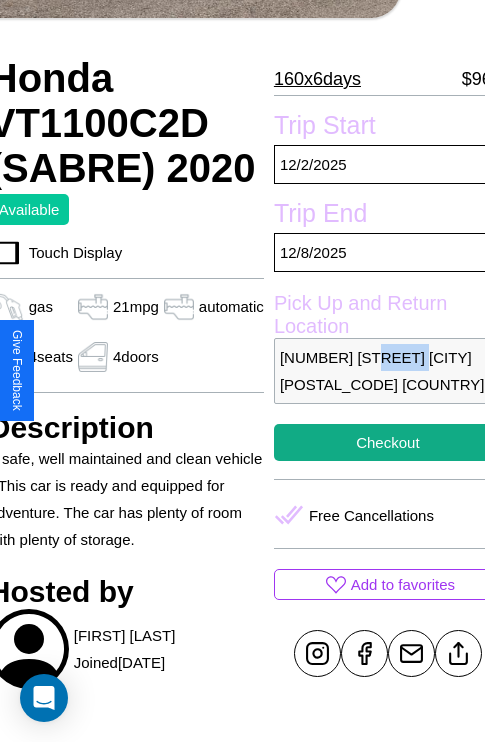 click on "264 Liberty Street  Rome  68594 Italy" at bounding box center (388, 371) 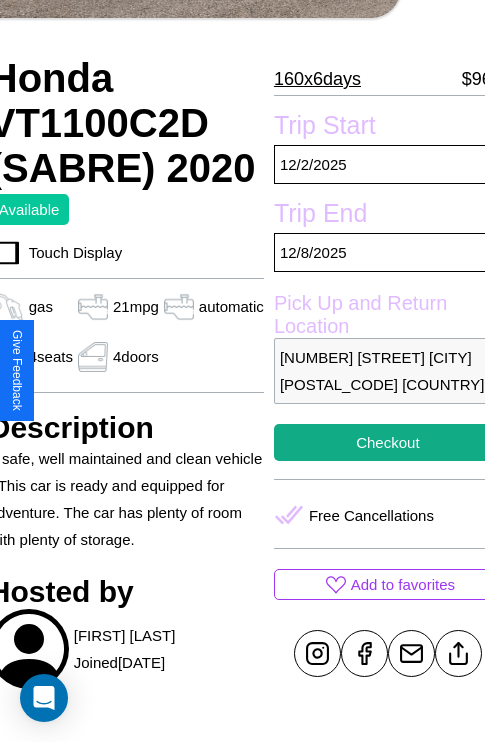 click on "264 Liberty Street  Rome  68594 Italy" at bounding box center (388, 371) 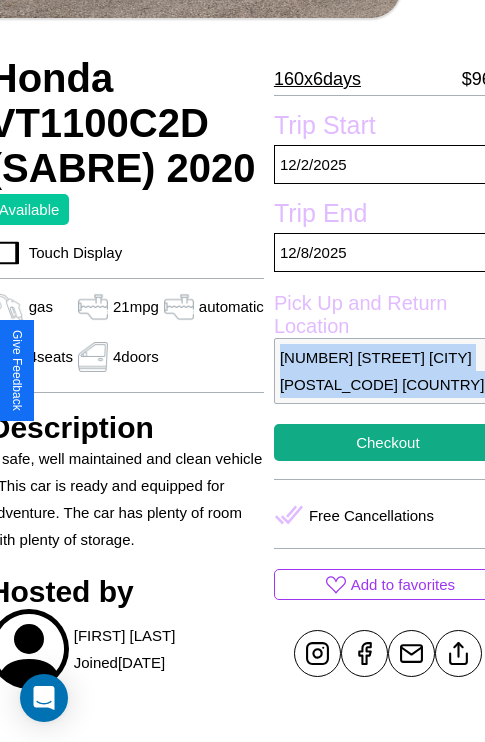 click on "264 Liberty Street  Rome  68594 Italy" at bounding box center (388, 371) 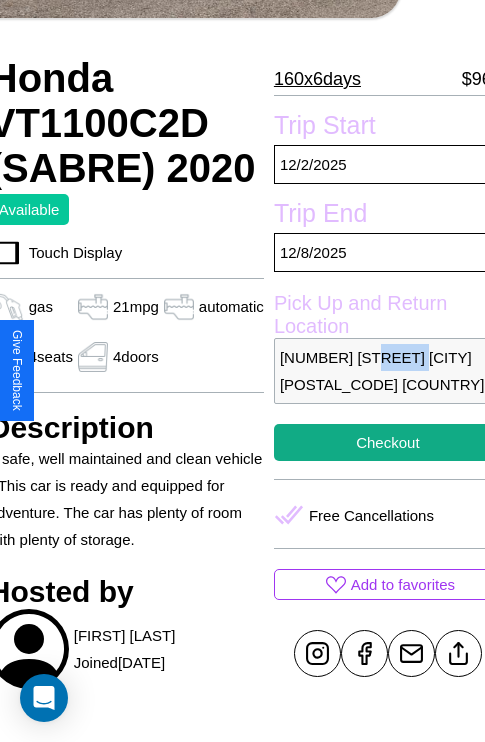 click on "264 Liberty Street  Rome  68594 Italy" at bounding box center [388, 371] 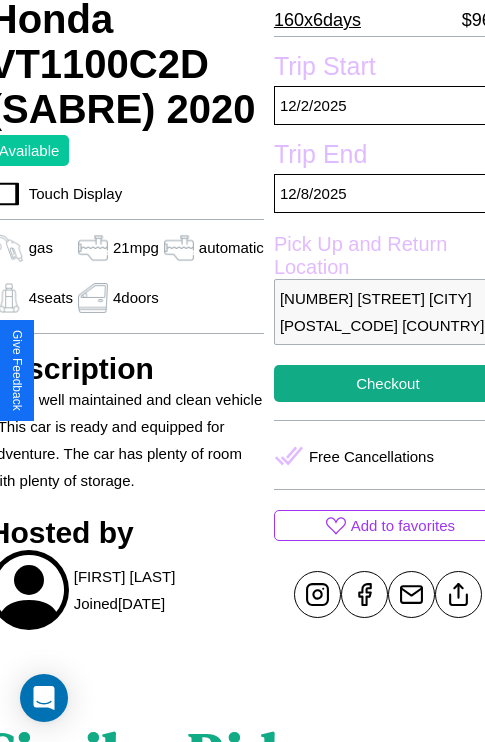 scroll, scrollTop: 498, scrollLeft: 84, axis: both 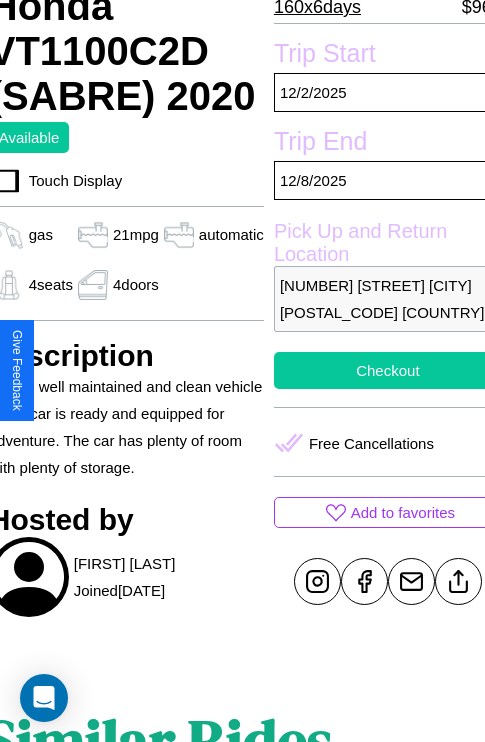 click on "Checkout" at bounding box center [388, 370] 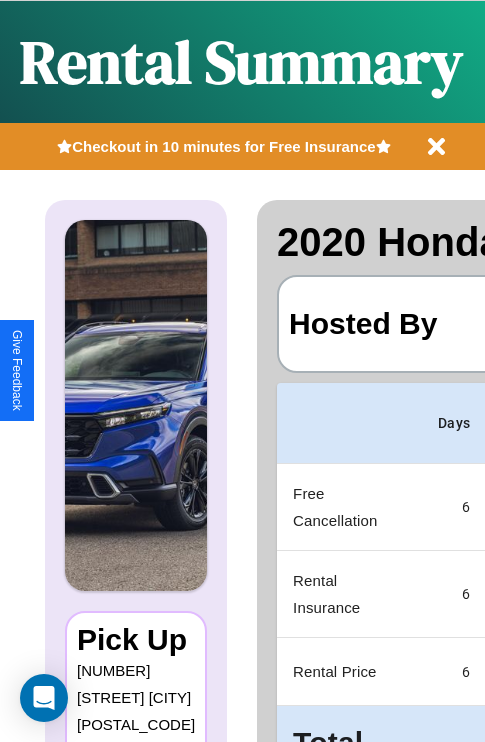 scroll, scrollTop: 0, scrollLeft: 378, axis: horizontal 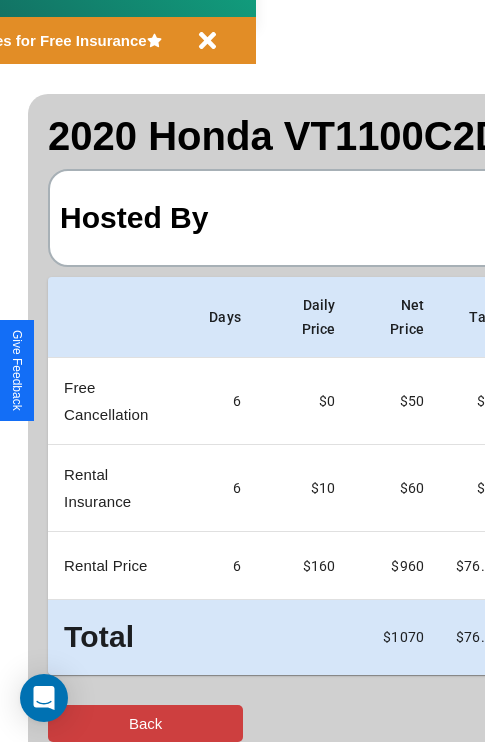 click on "Back" at bounding box center (145, 723) 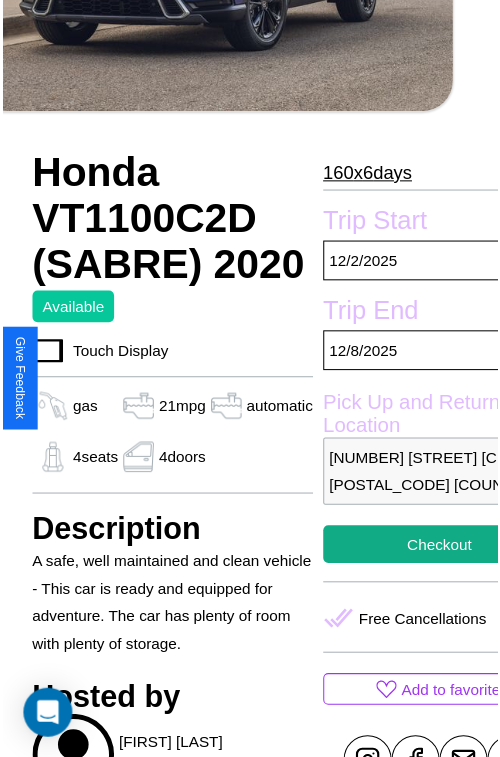 scroll, scrollTop: 640, scrollLeft: 84, axis: both 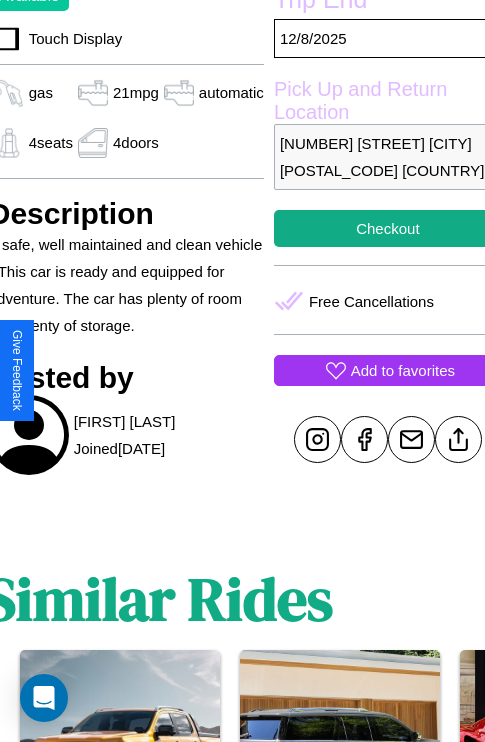 click on "Add to favorites" at bounding box center [403, 370] 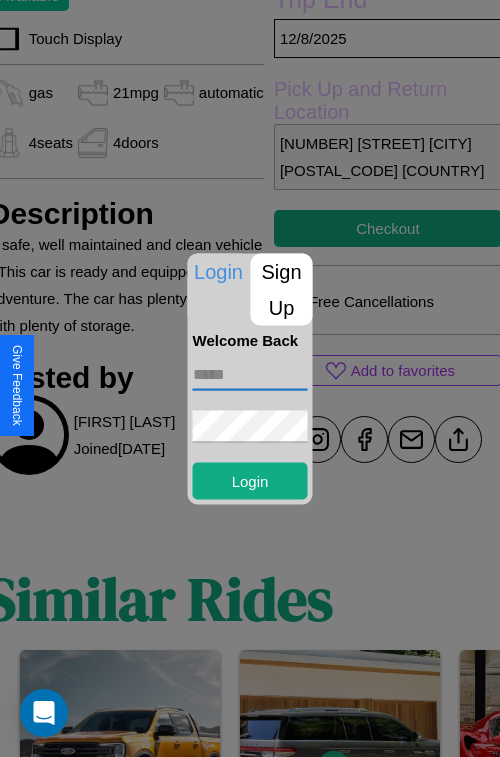 click at bounding box center (250, 374) 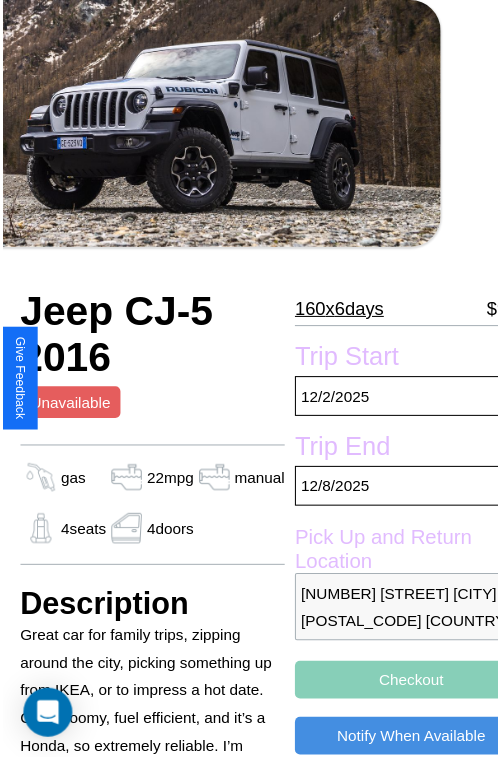 scroll, scrollTop: 99, scrollLeft: 68, axis: both 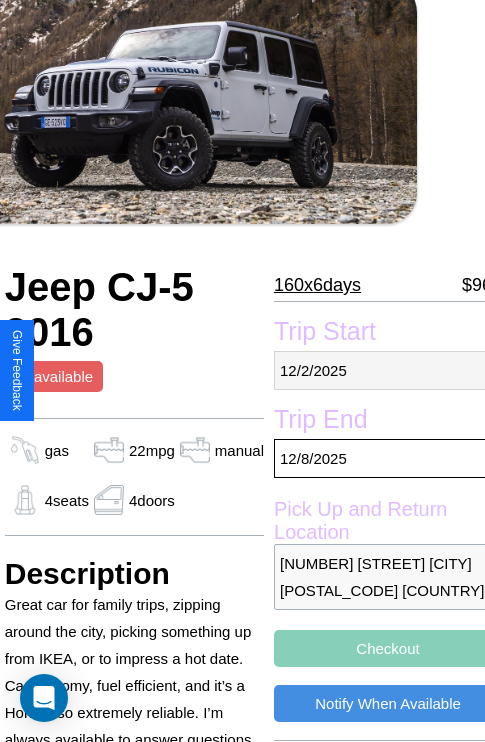click on "12 / 2 / 2025" at bounding box center [388, 370] 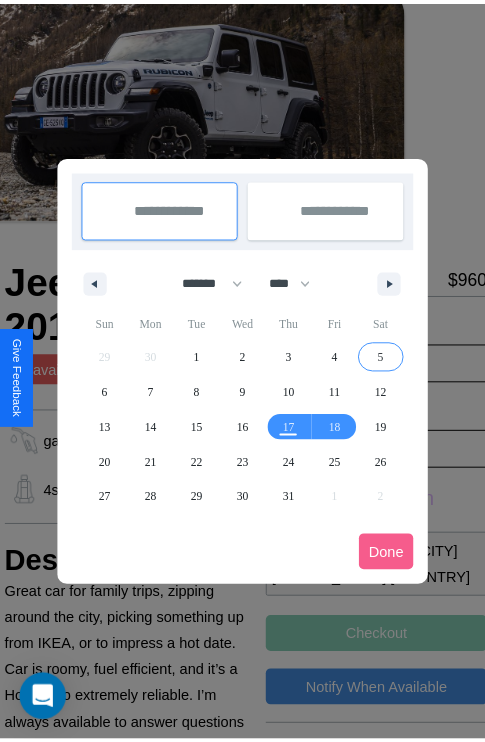 scroll, scrollTop: 0, scrollLeft: 68, axis: horizontal 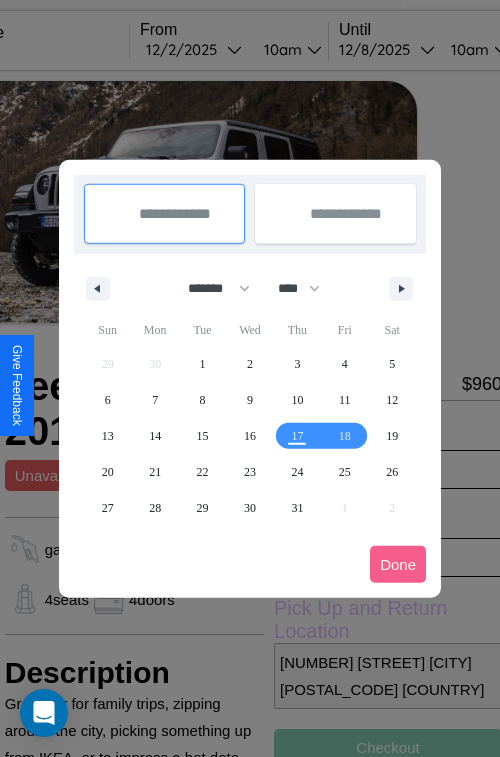 click at bounding box center (250, 378) 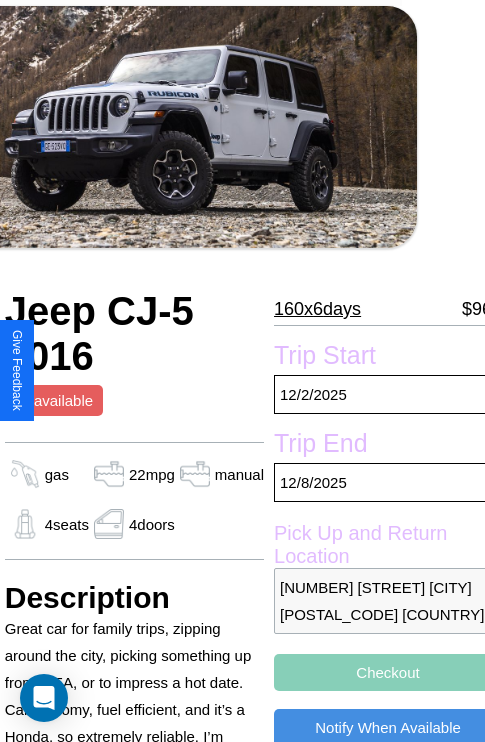 scroll, scrollTop: 305, scrollLeft: 68, axis: both 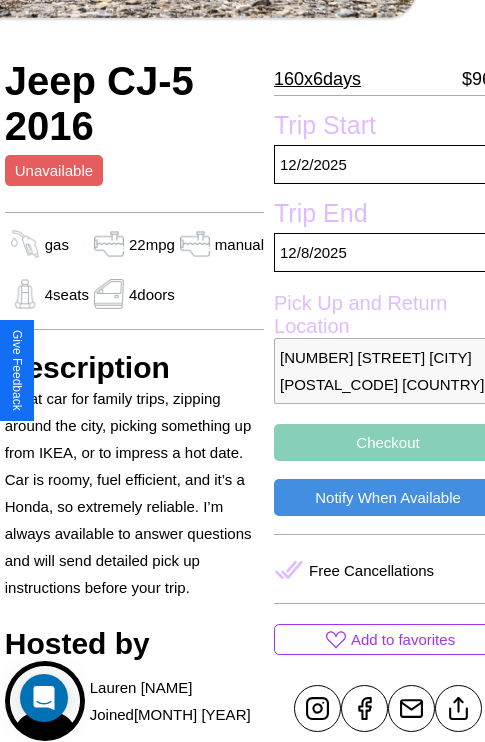 click on "6783 Third Street  Rome  80898 Italy" at bounding box center (388, 371) 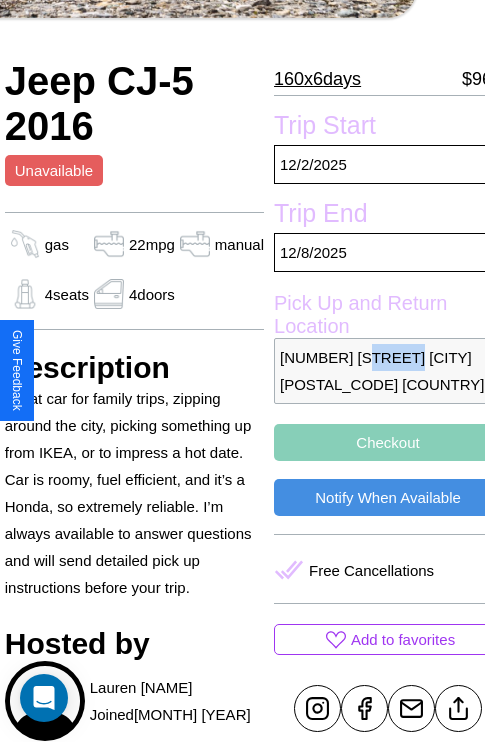 click on "6783 Third Street  Rome  80898 Italy" at bounding box center [388, 371] 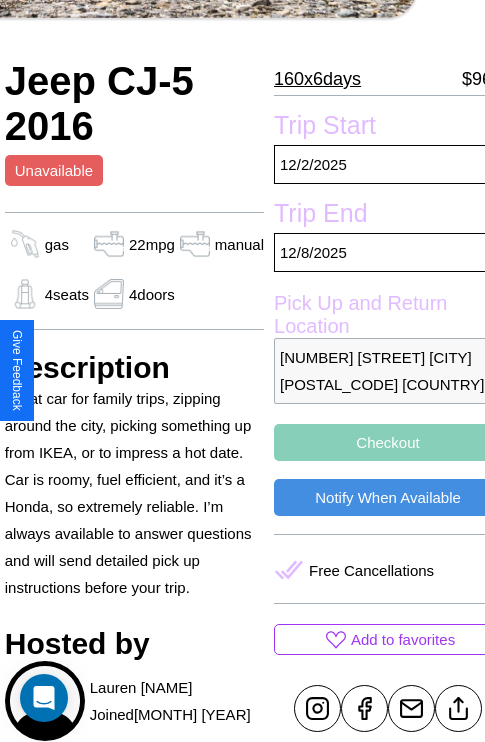 click on "6783 Third Street  Rome  80898 Italy" at bounding box center [388, 371] 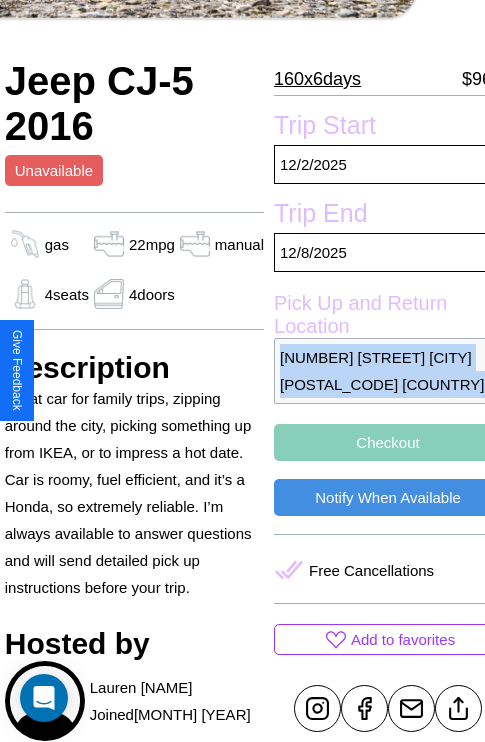 click on "6783 Third Street  Rome  80898 Italy" at bounding box center [388, 371] 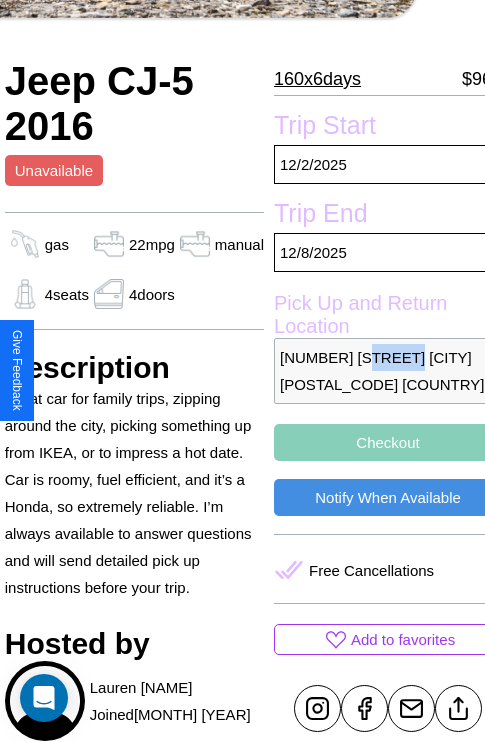 click on "6783 Third Street  Rome  80898 Italy" at bounding box center (388, 371) 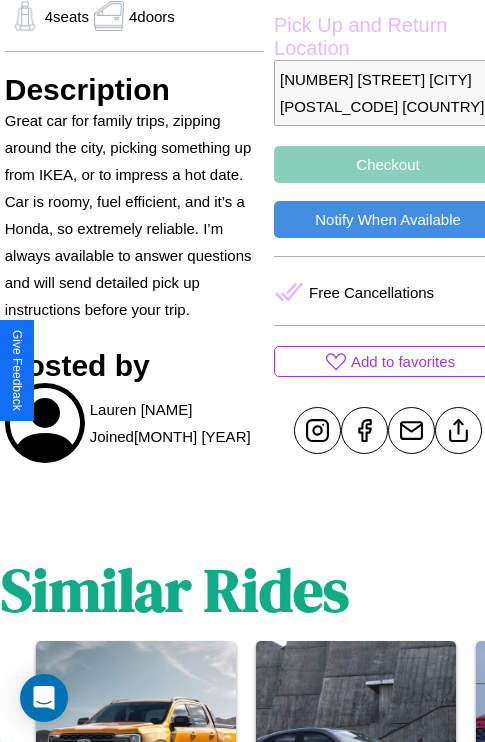 scroll, scrollTop: 643, scrollLeft: 68, axis: both 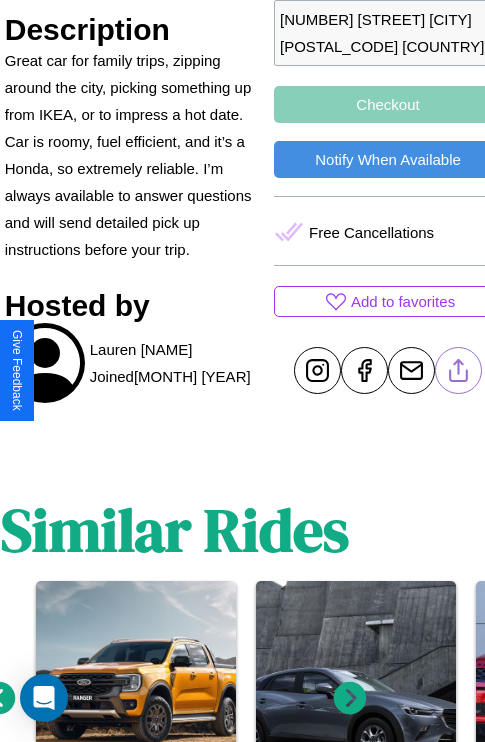 click 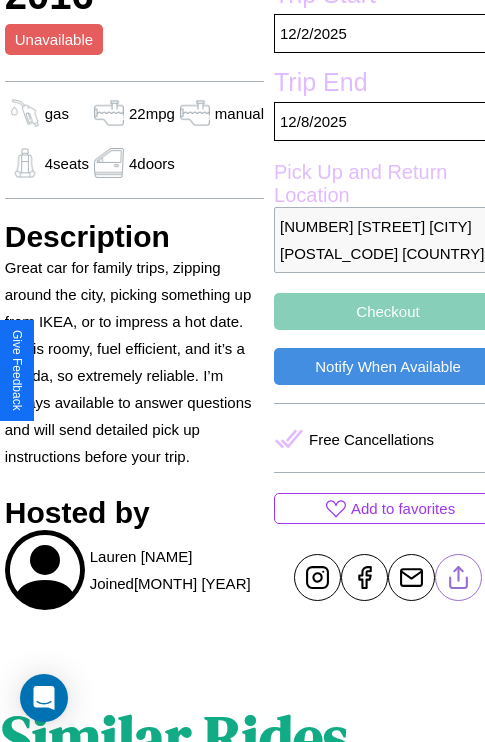 scroll, scrollTop: 377, scrollLeft: 68, axis: both 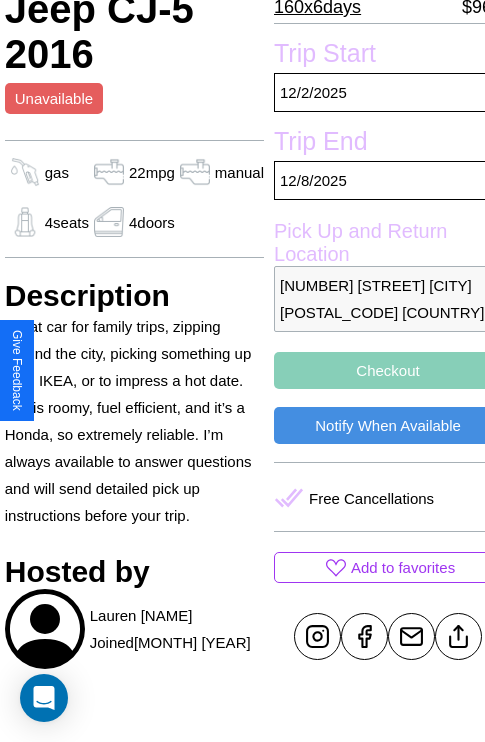 click on "Checkout" at bounding box center (388, 370) 